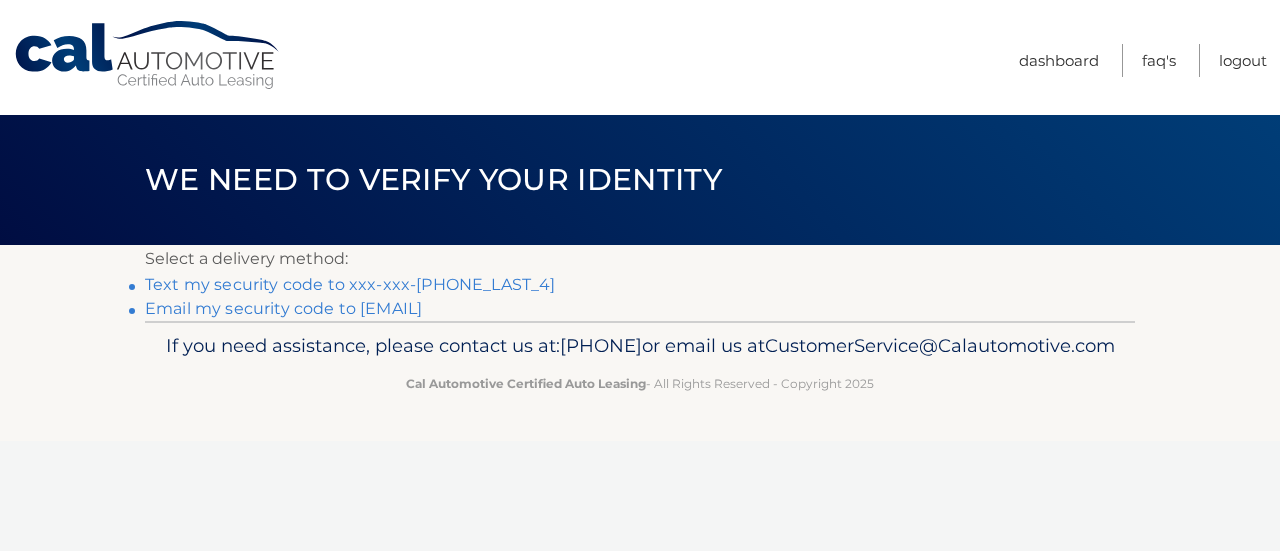 scroll, scrollTop: 0, scrollLeft: 0, axis: both 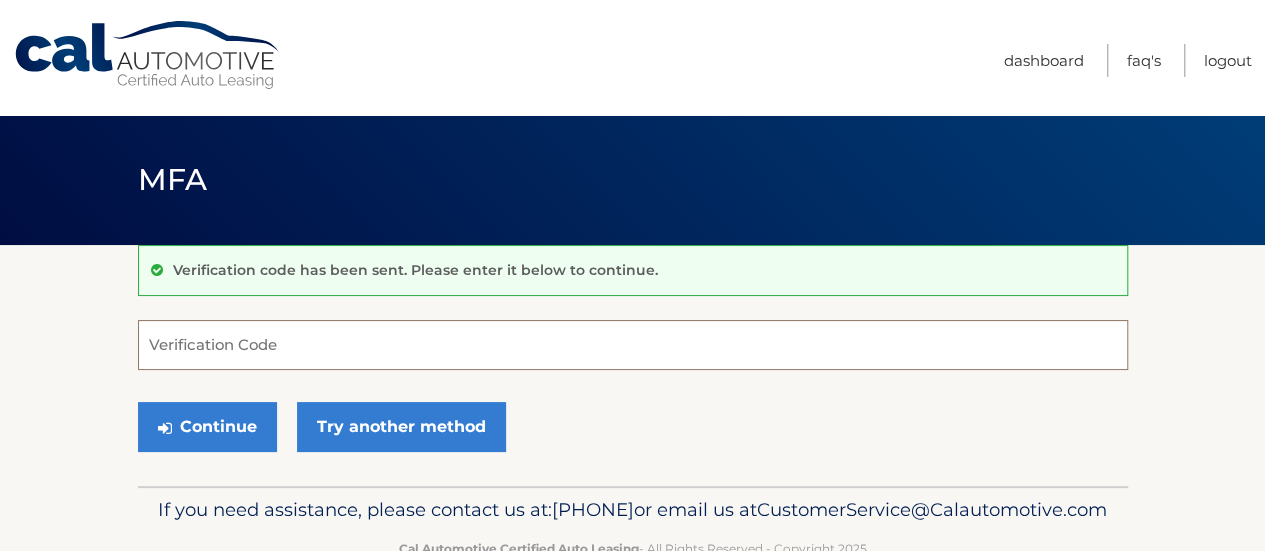 click on "Verification Code" at bounding box center (633, 345) 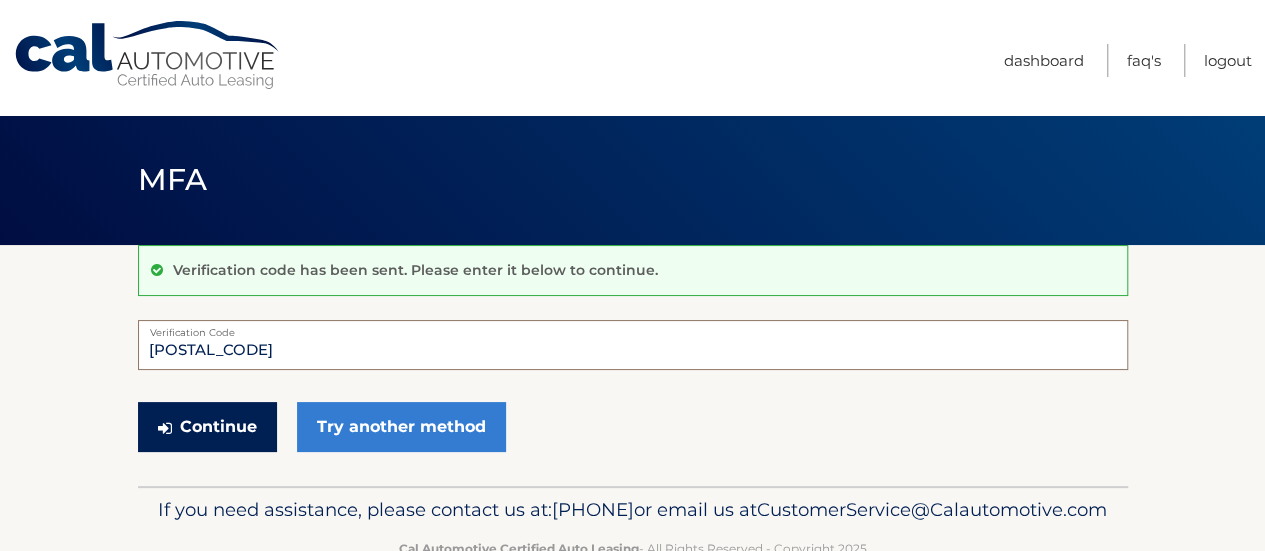 type on "360172" 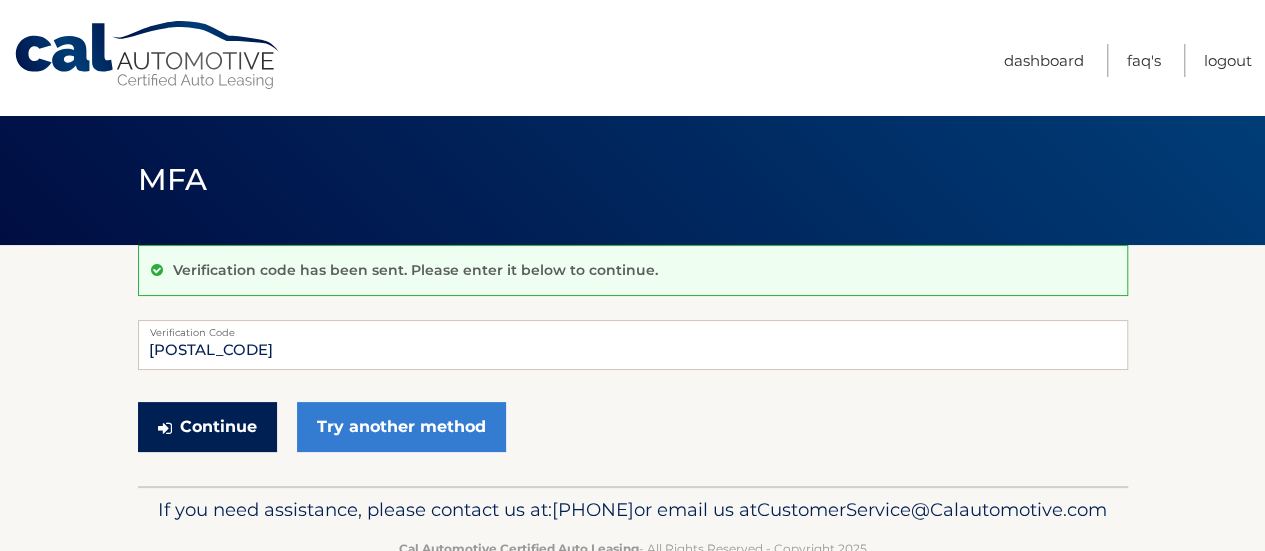 click on "Continue" at bounding box center [207, 427] 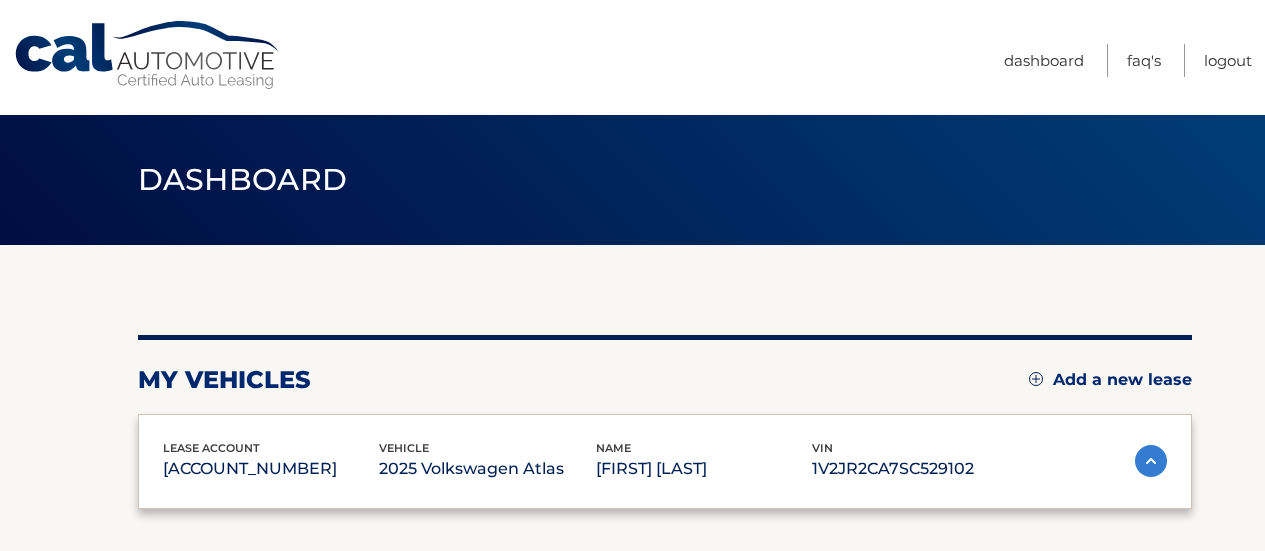 scroll, scrollTop: 0, scrollLeft: 0, axis: both 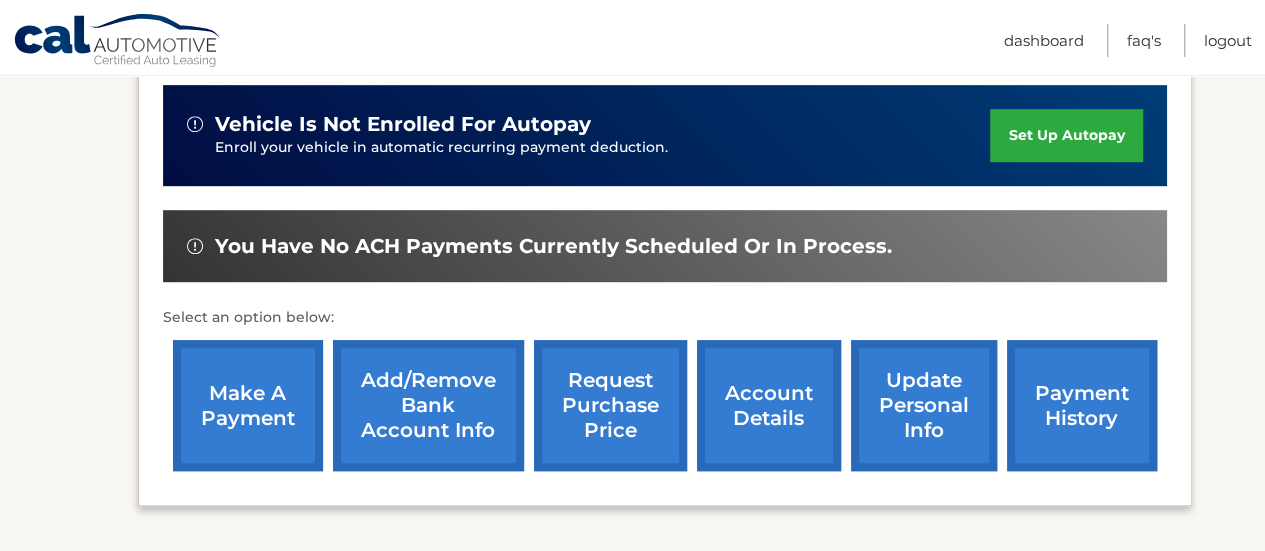 click on "make a payment" at bounding box center (248, 405) 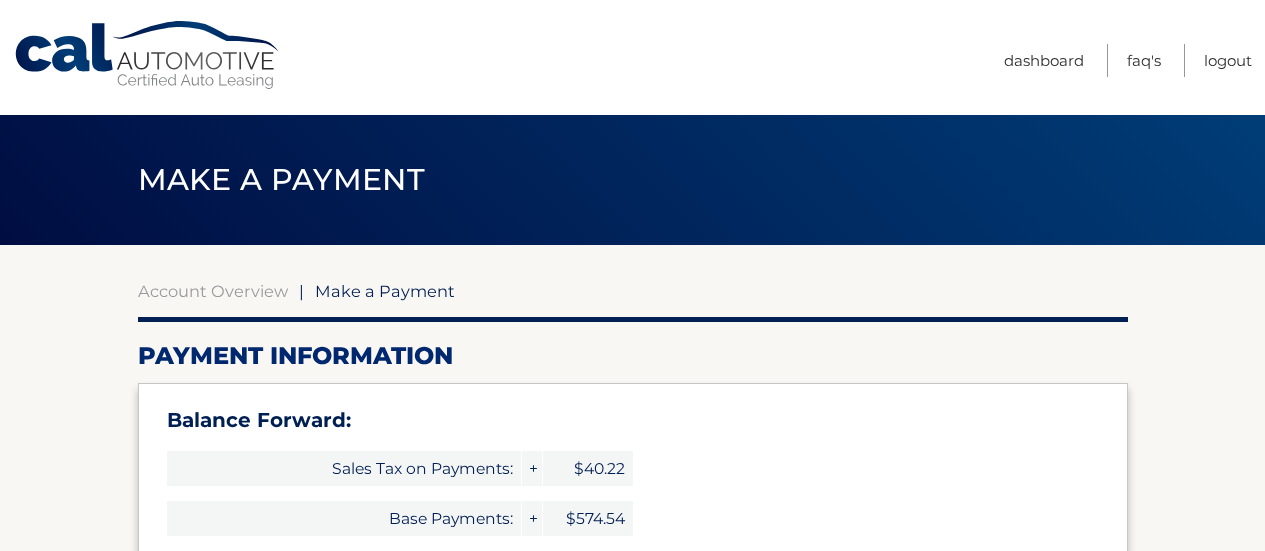 select on "[UUID]" 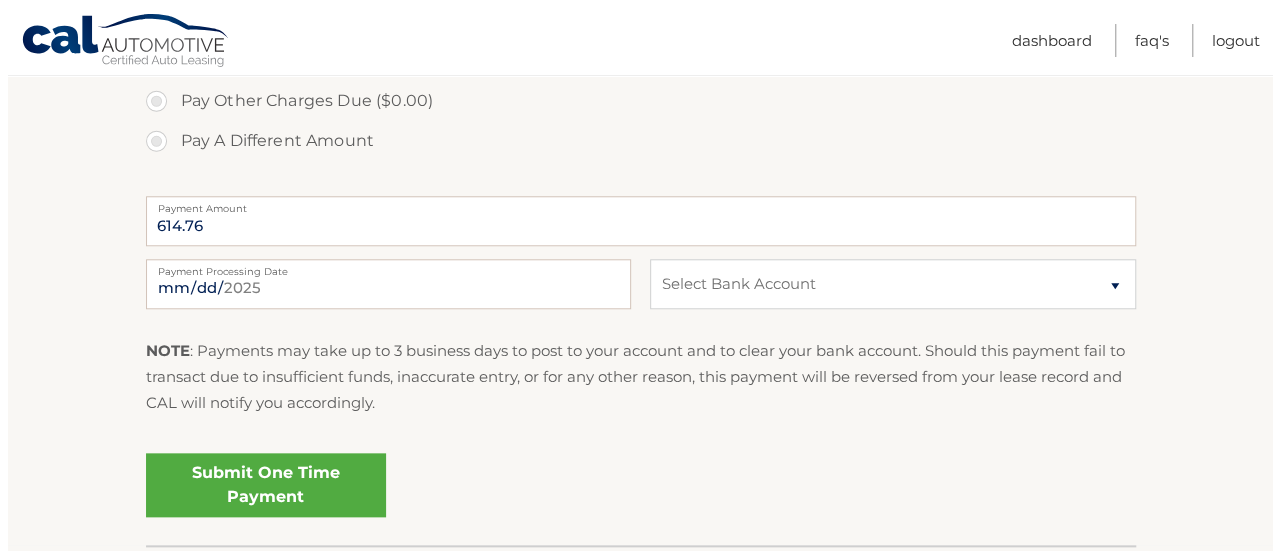 scroll, scrollTop: 871, scrollLeft: 0, axis: vertical 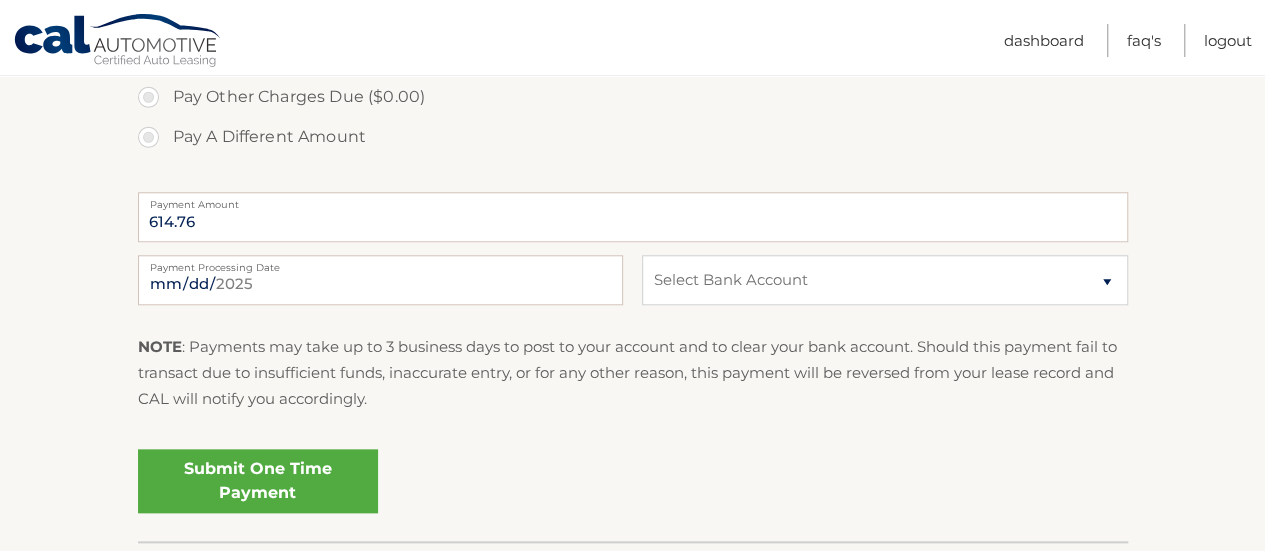 click on "Submit One Time Payment" at bounding box center [258, 481] 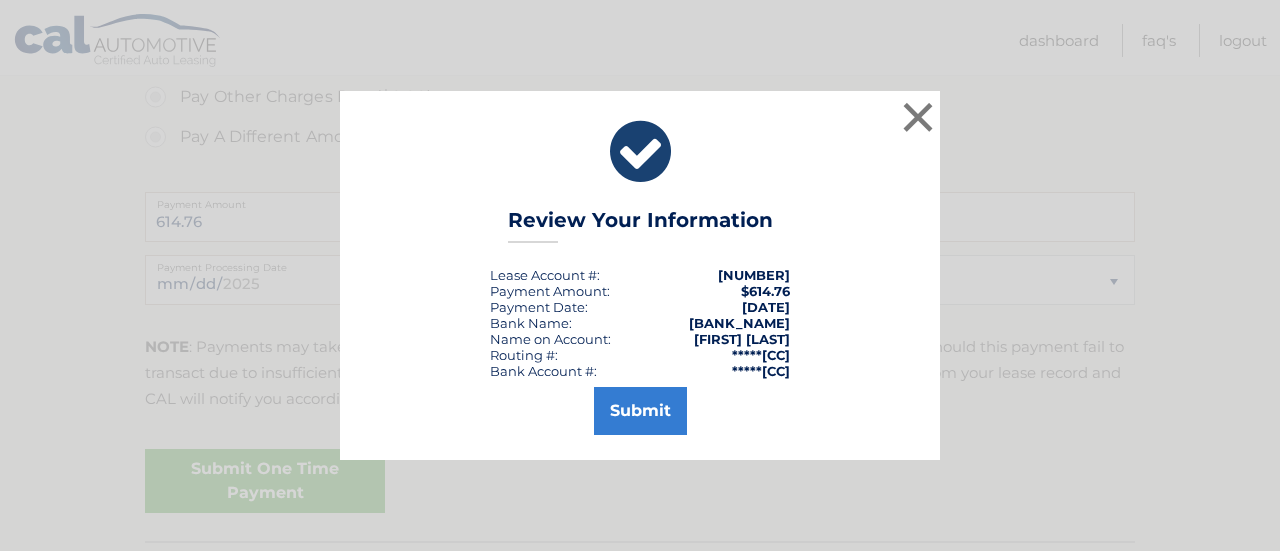 click on "Submit" at bounding box center (640, 407) 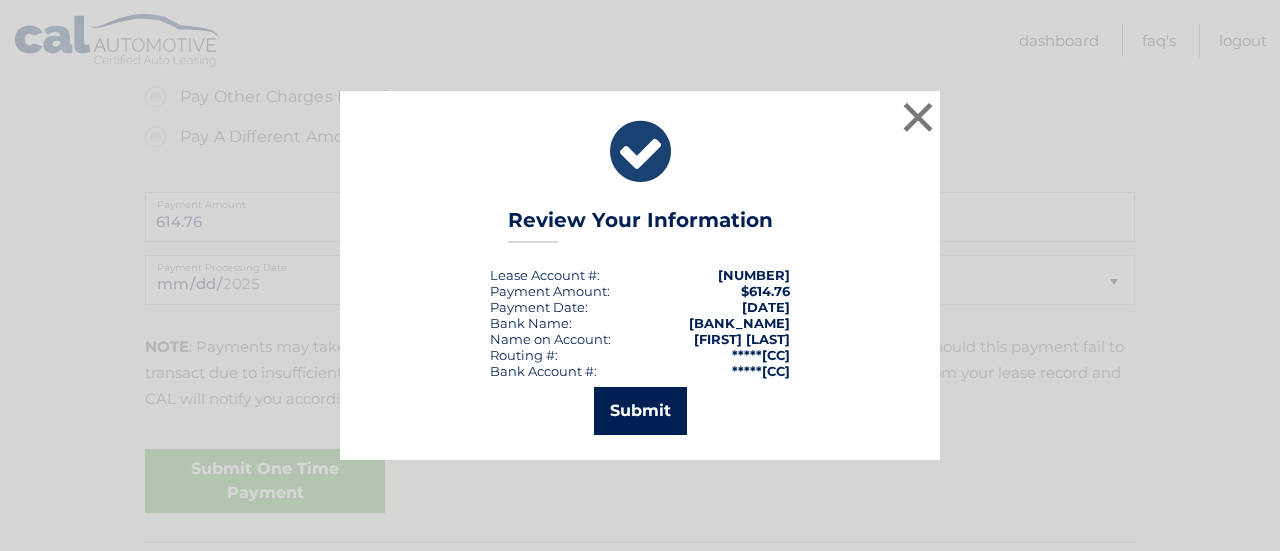 click on "Submit" at bounding box center [640, 411] 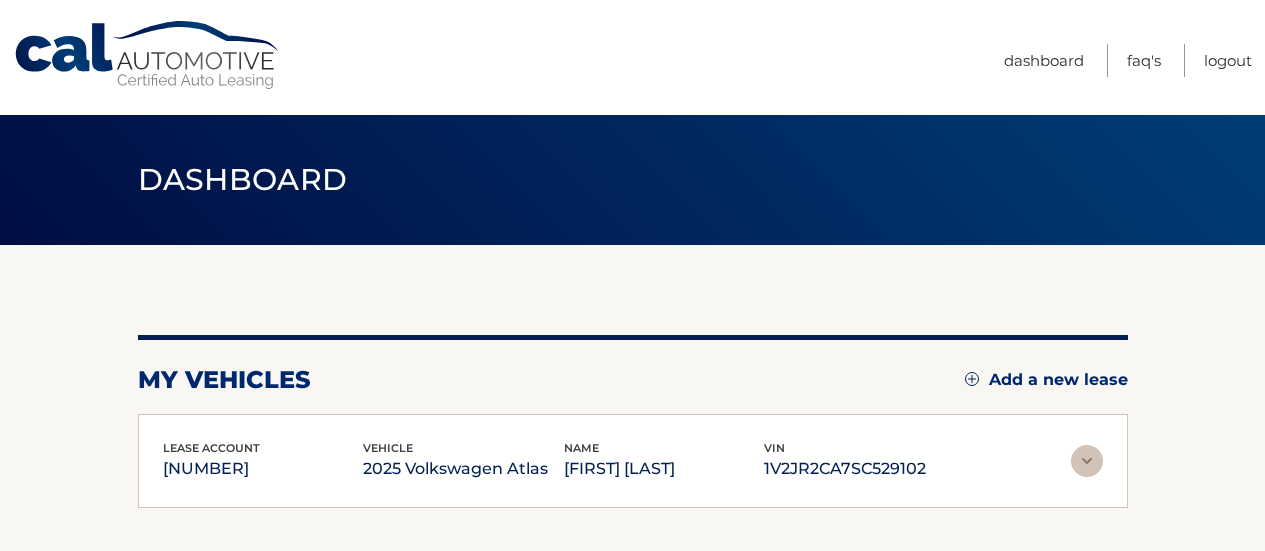 scroll, scrollTop: 0, scrollLeft: 0, axis: both 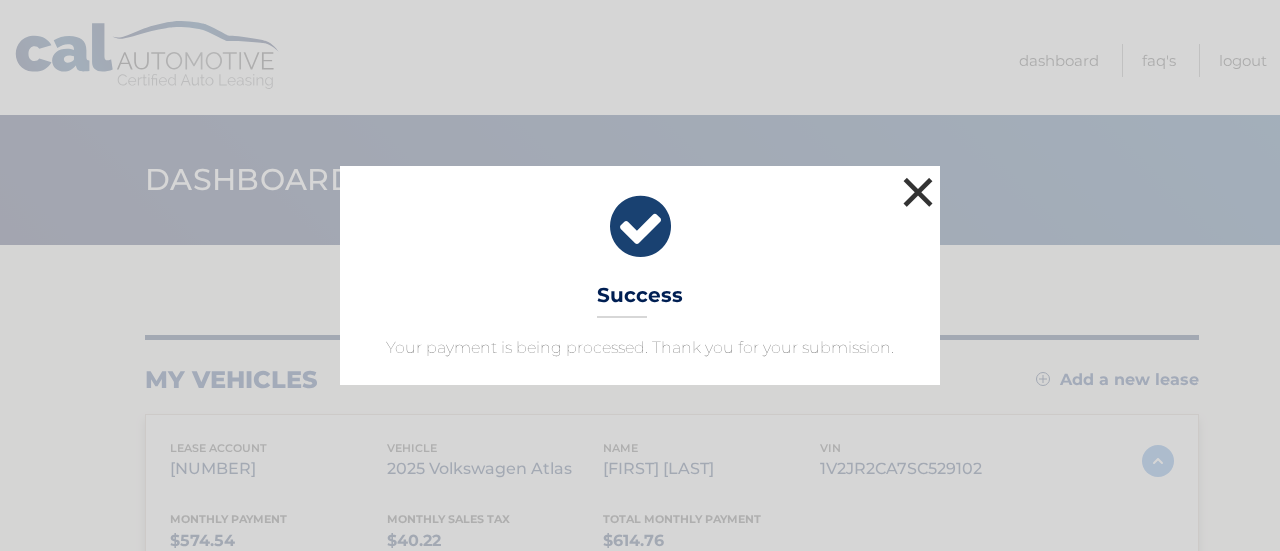 click on "×" at bounding box center (918, 192) 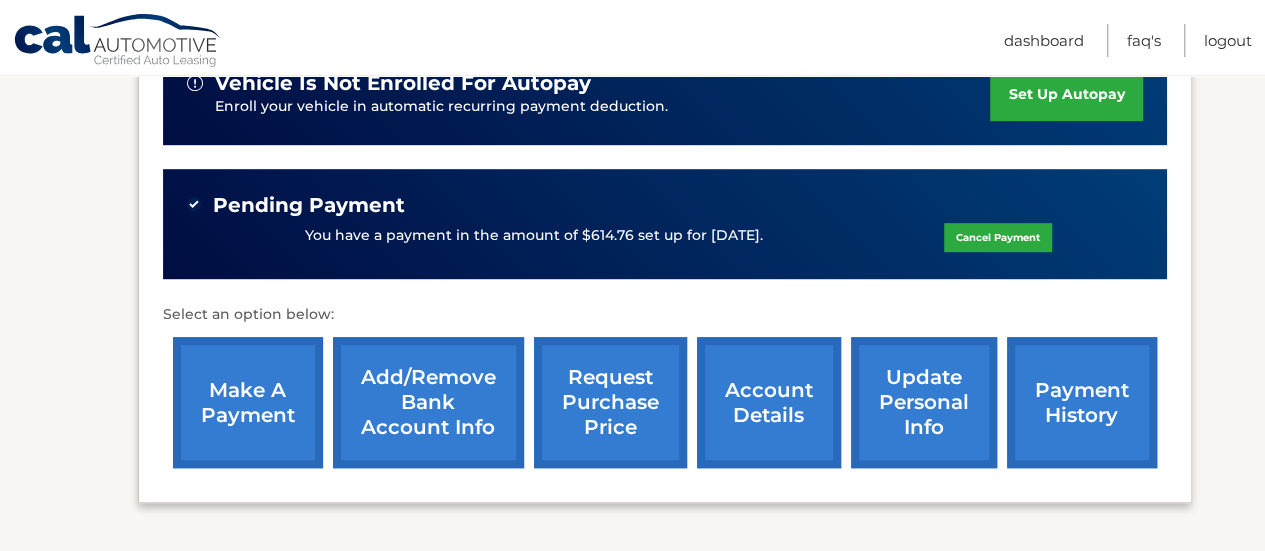 scroll, scrollTop: 536, scrollLeft: 0, axis: vertical 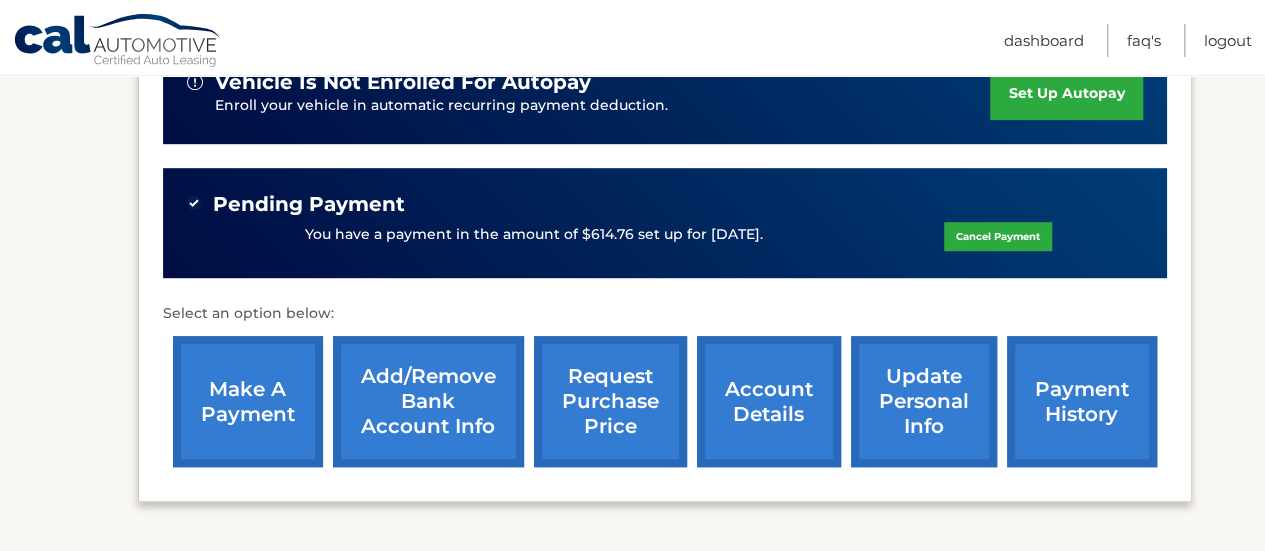click on "payment history" at bounding box center [1082, 401] 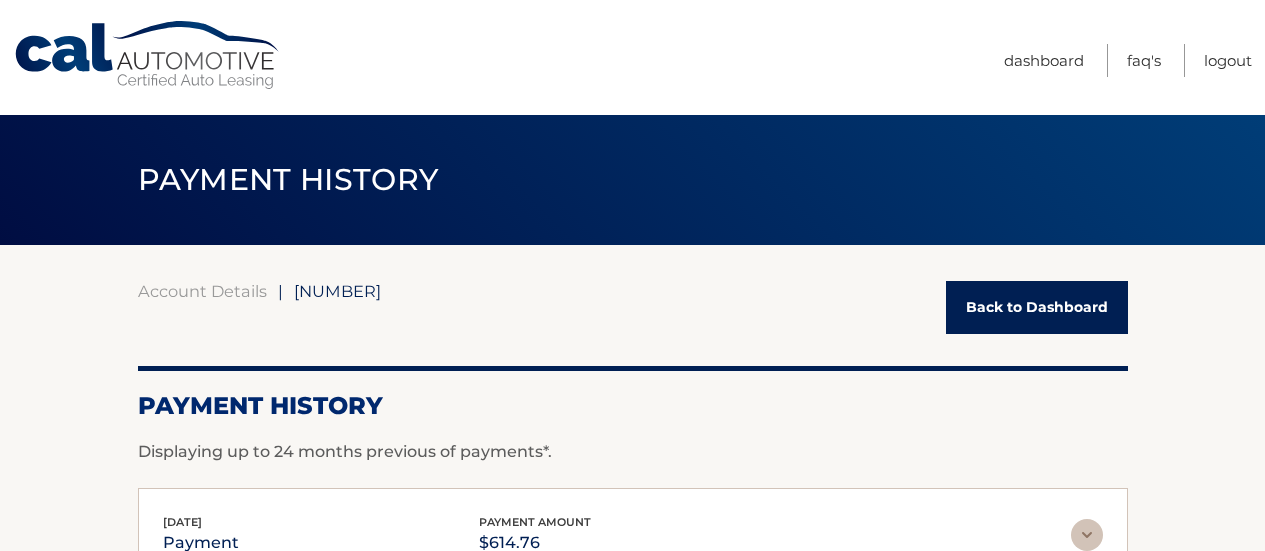 scroll, scrollTop: 0, scrollLeft: 0, axis: both 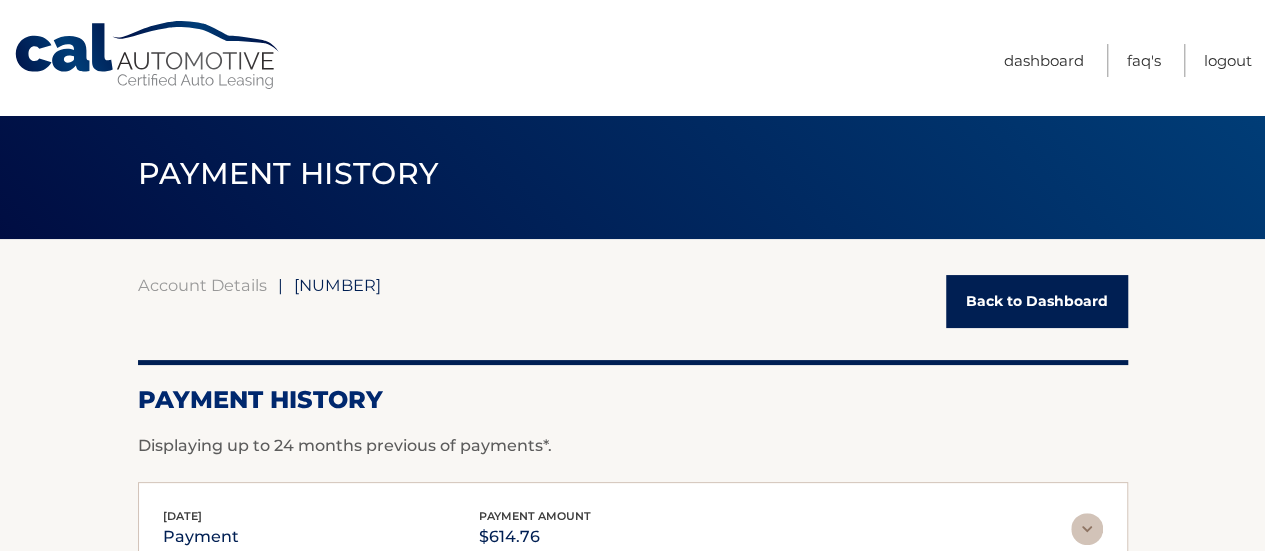 click on "Back to Dashboard" at bounding box center (1037, 301) 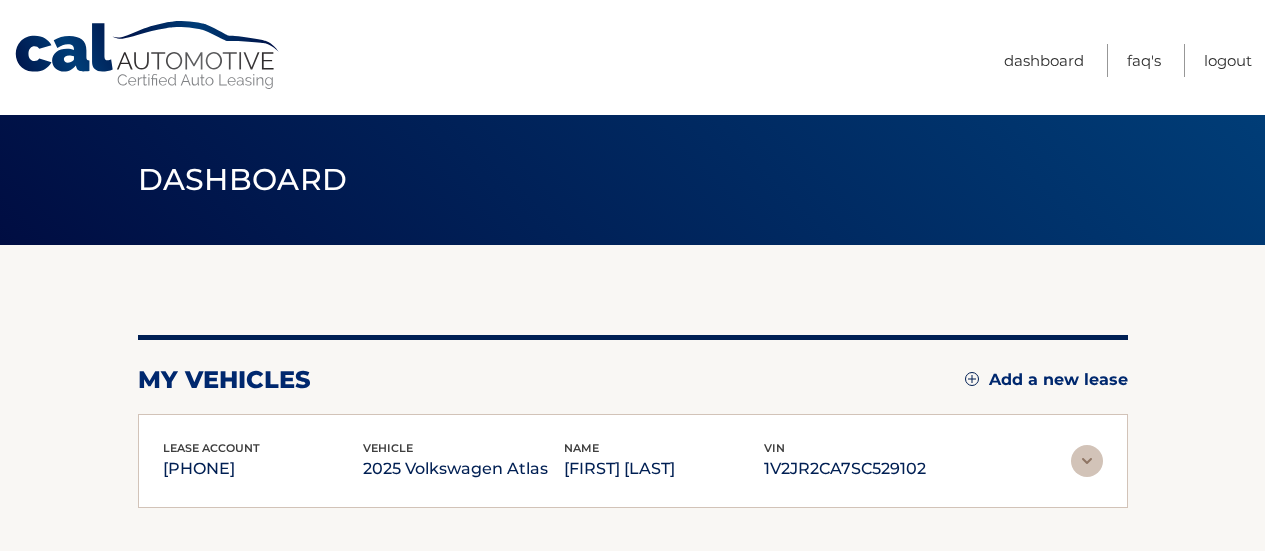 scroll, scrollTop: 0, scrollLeft: 0, axis: both 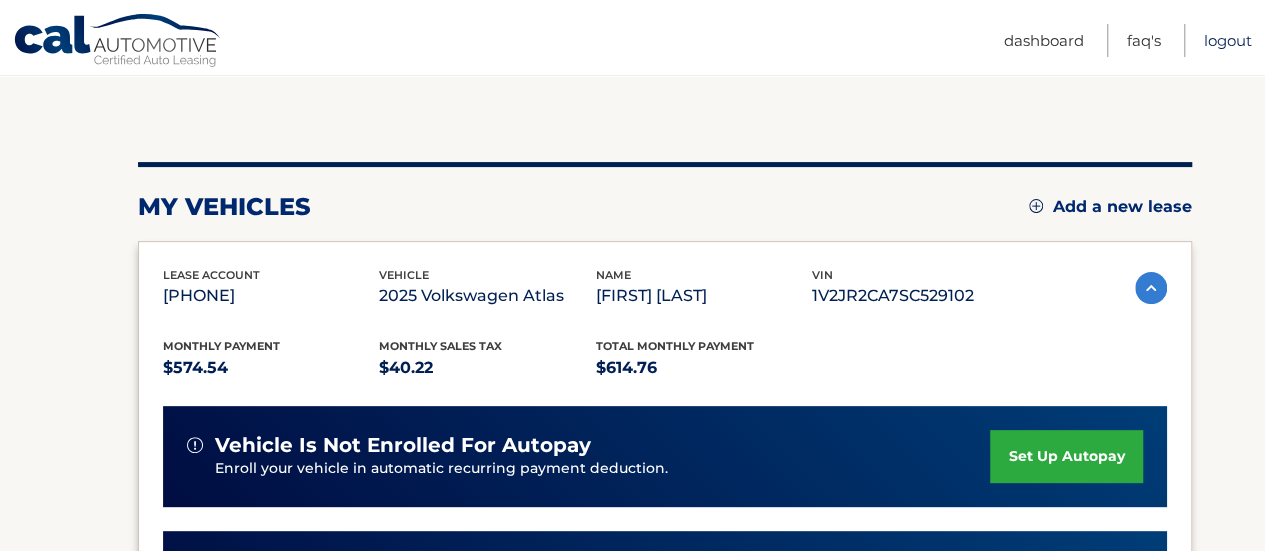 click on "Logout" at bounding box center [1228, 40] 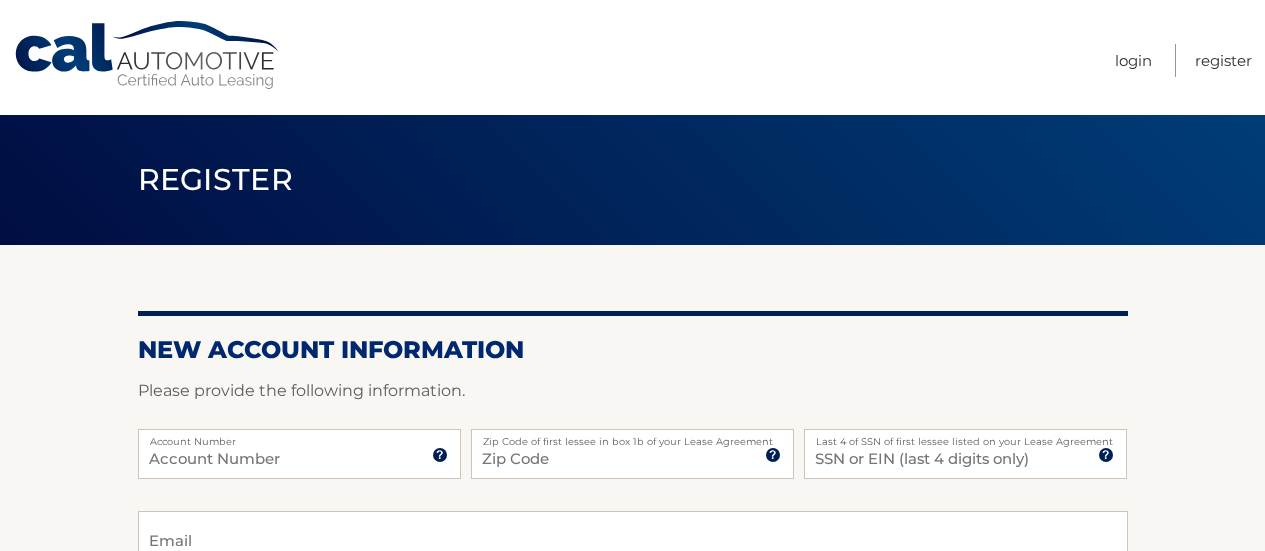 scroll, scrollTop: 0, scrollLeft: 0, axis: both 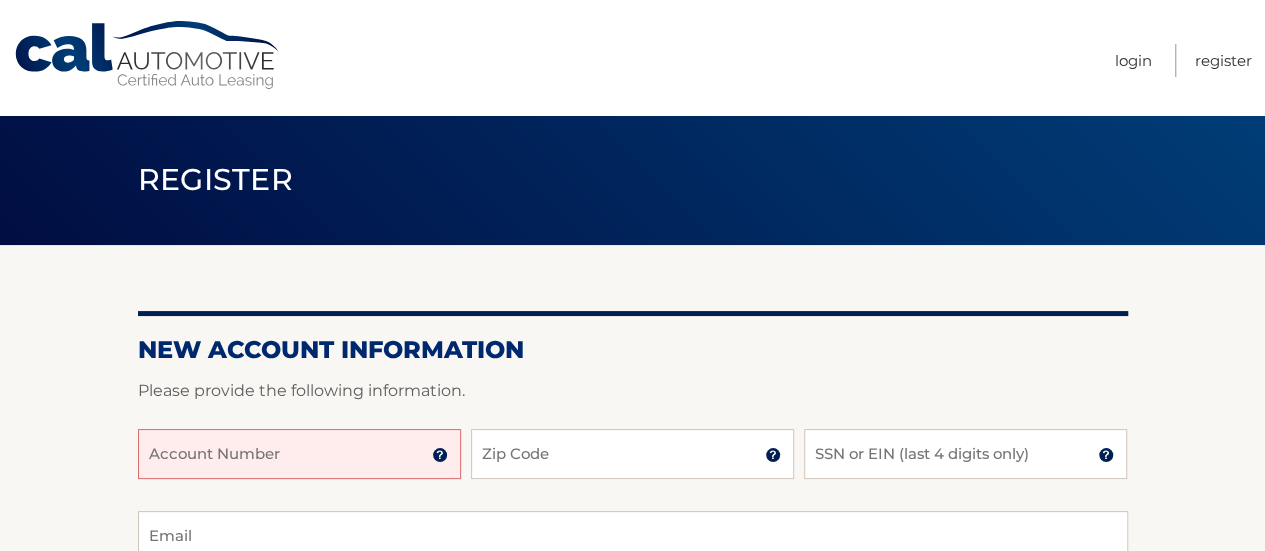 click on "Cal Automotive" at bounding box center (148, 55) 